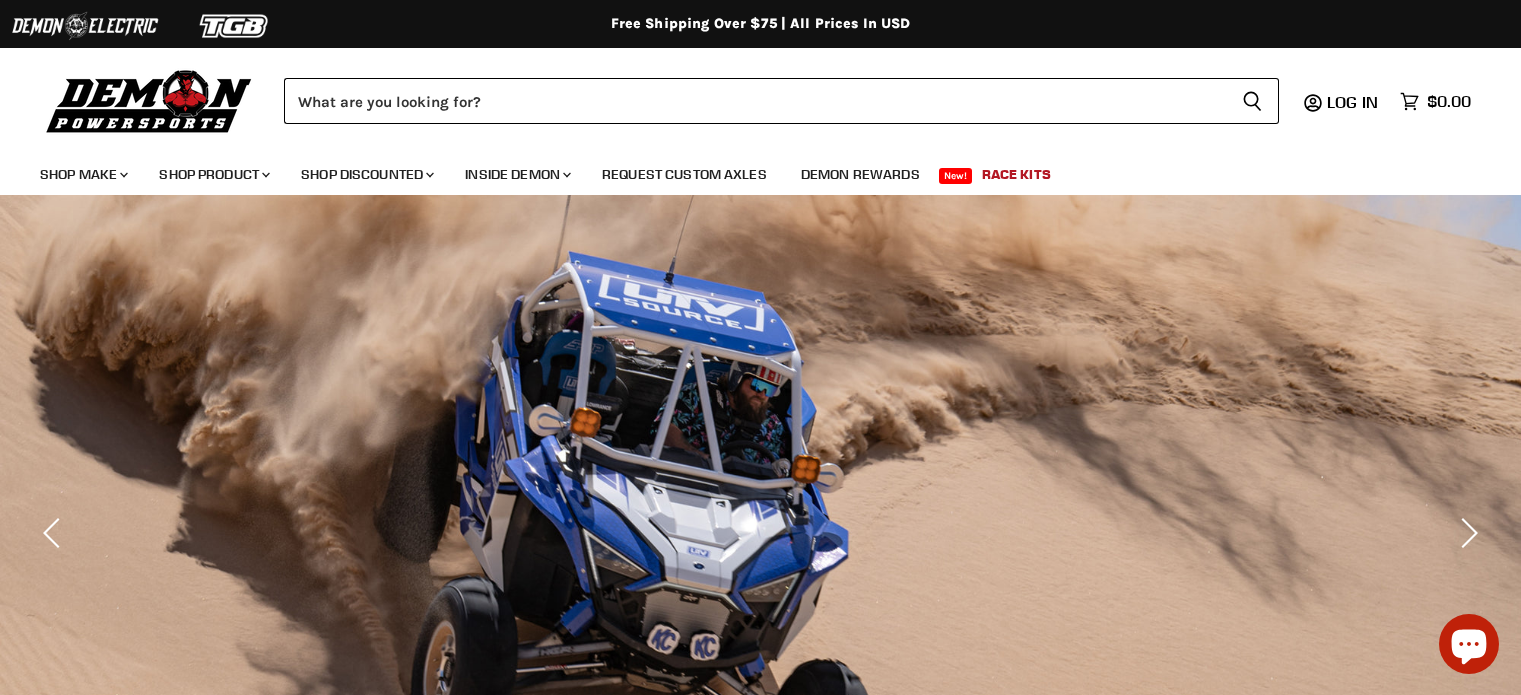 scroll, scrollTop: 0, scrollLeft: 0, axis: both 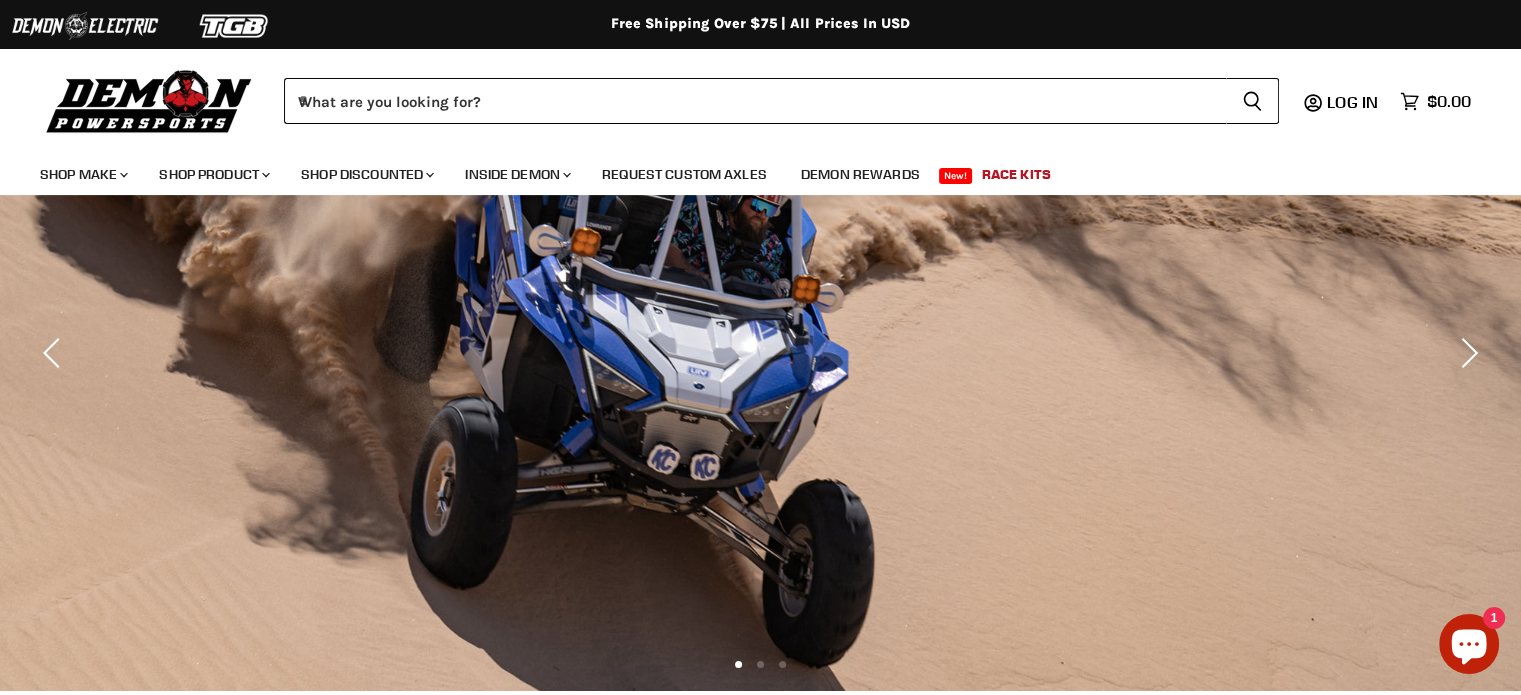 drag, startPoint x: 1532, startPoint y: 55, endPoint x: 1529, endPoint y: 84, distance: 29.15476 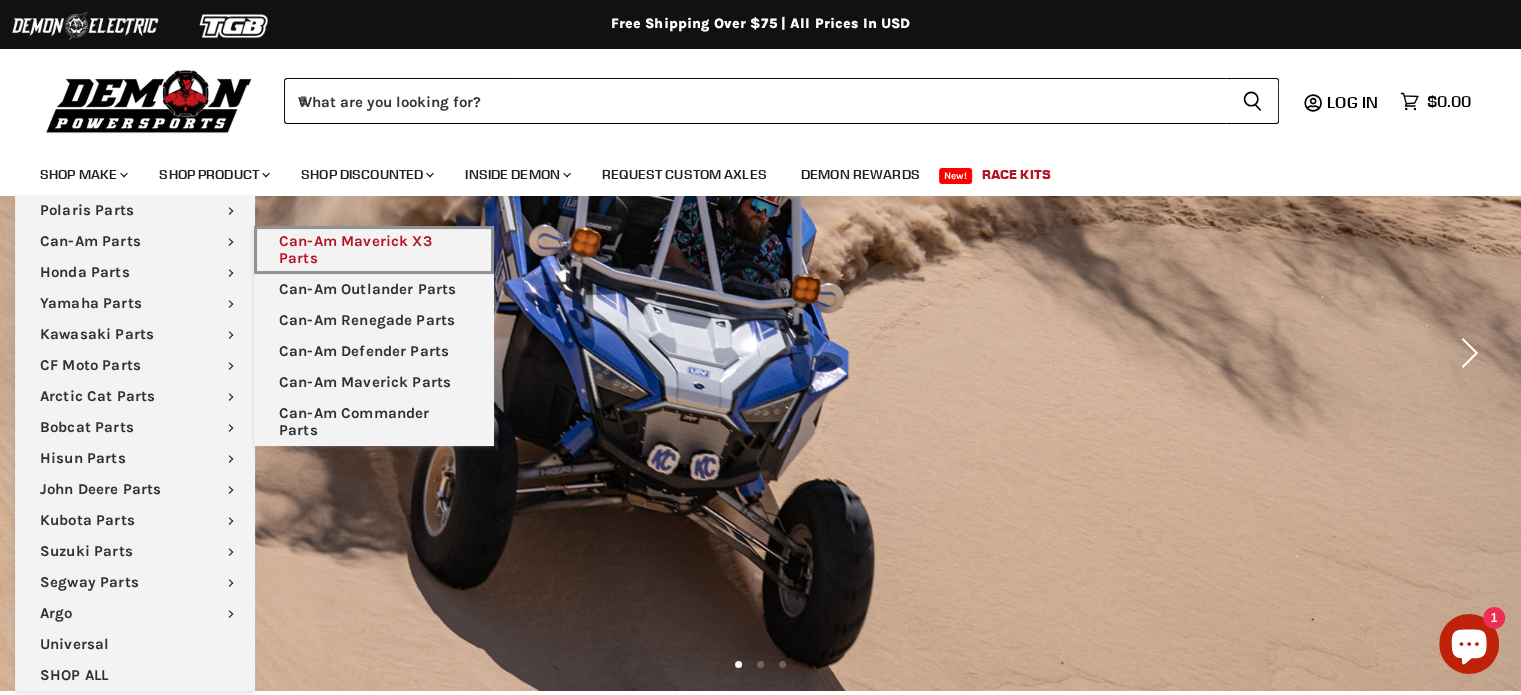 click on "Can-Am Maverick X3 Parts" at bounding box center [374, 250] 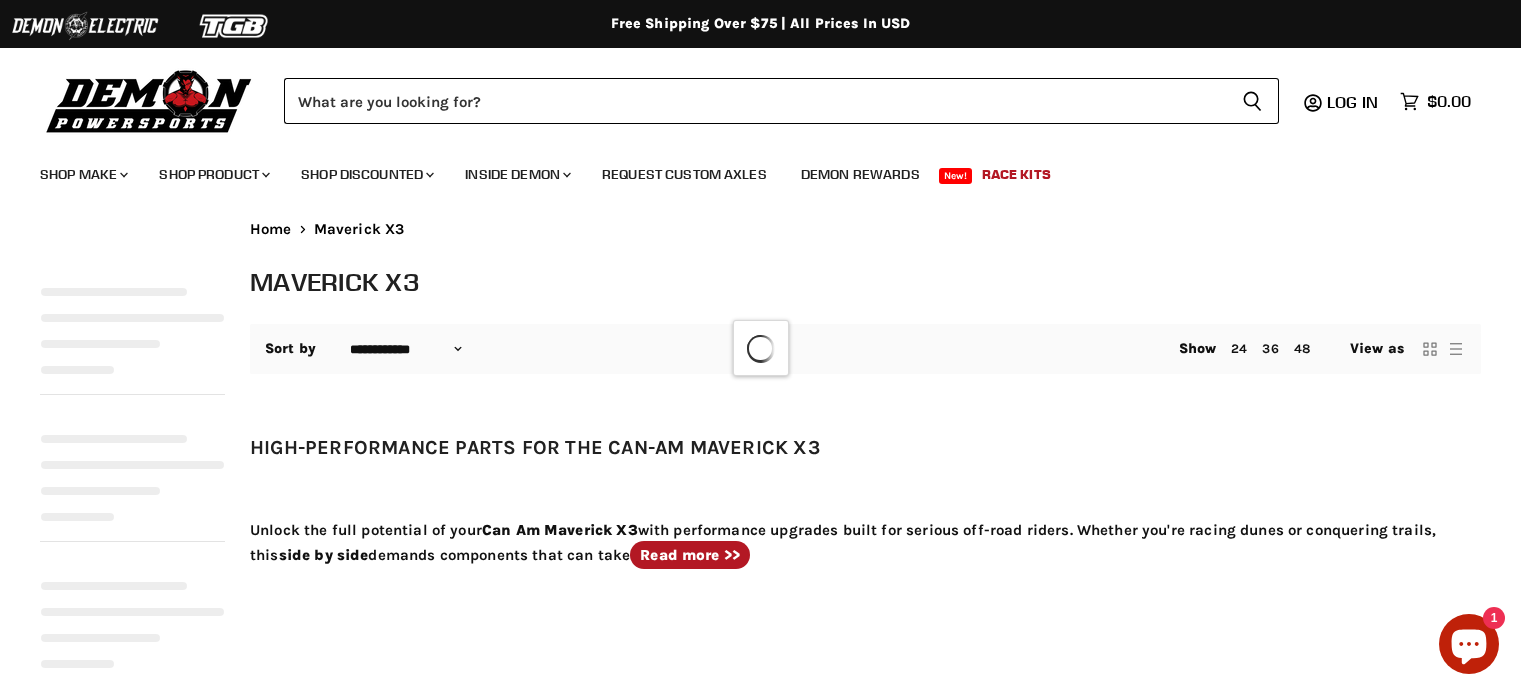 select on "**********" 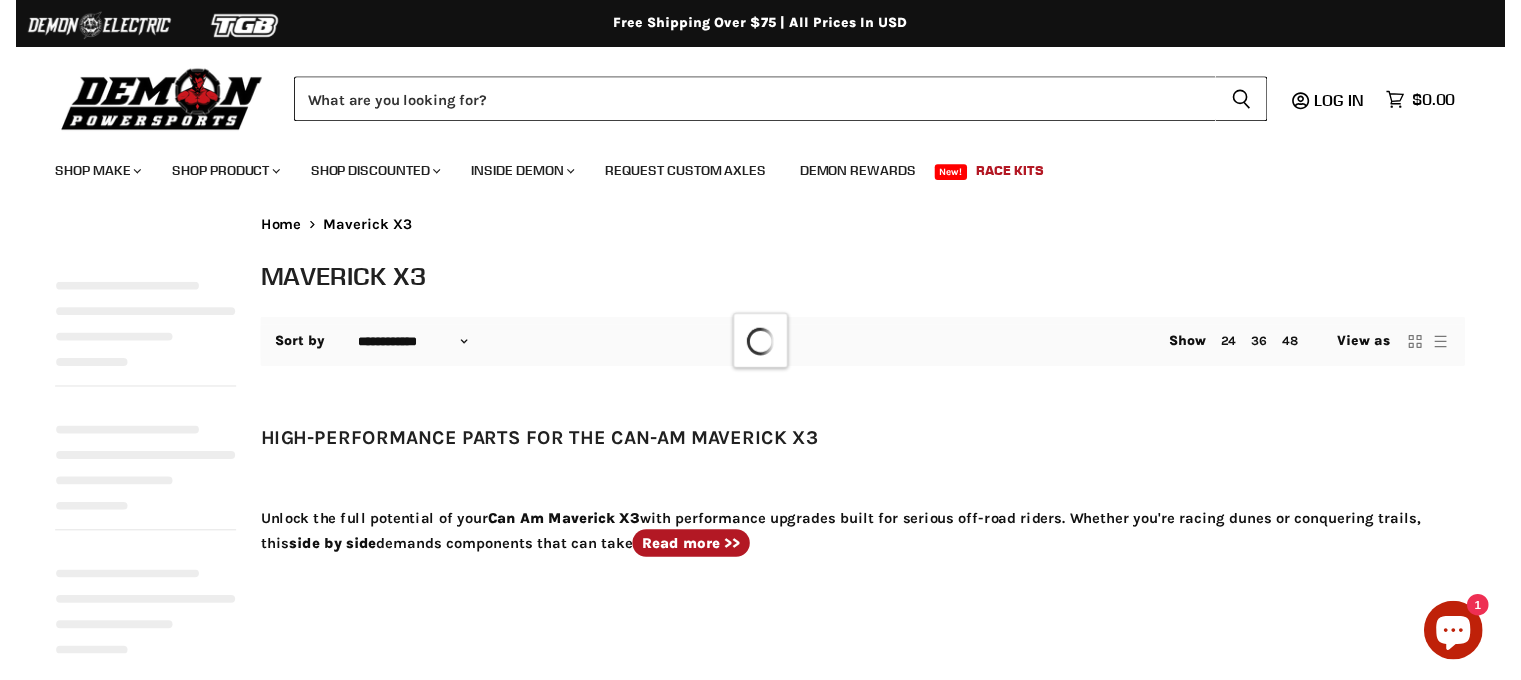 scroll, scrollTop: 0, scrollLeft: 0, axis: both 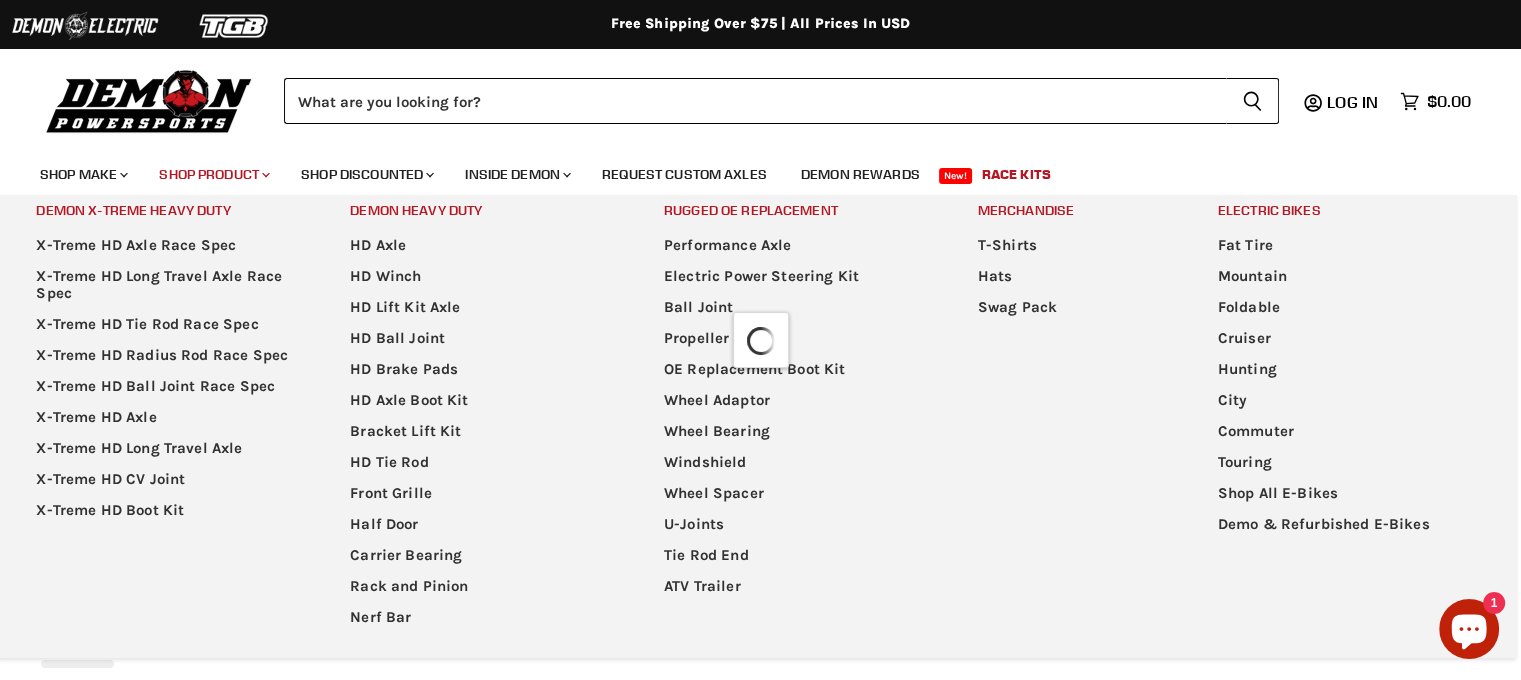 select on "**********" 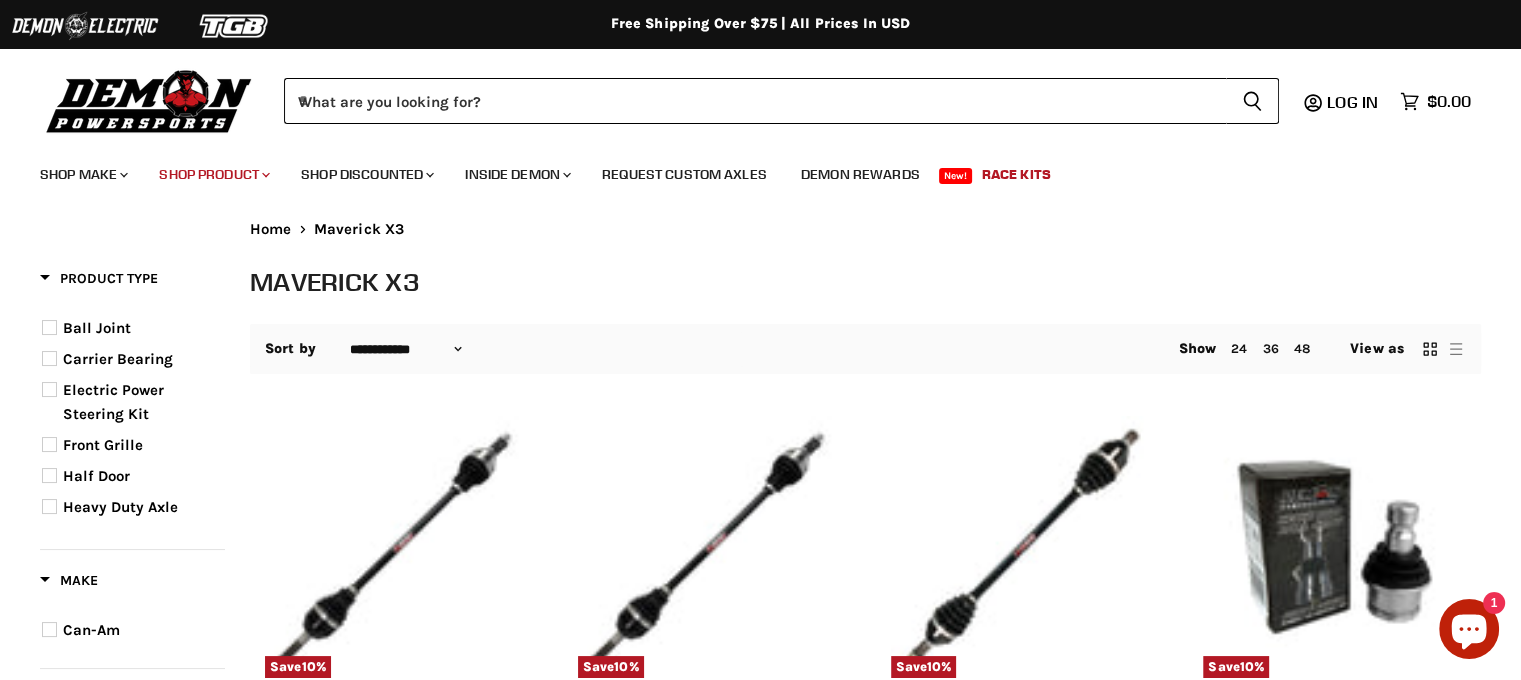 scroll, scrollTop: 0, scrollLeft: 0, axis: both 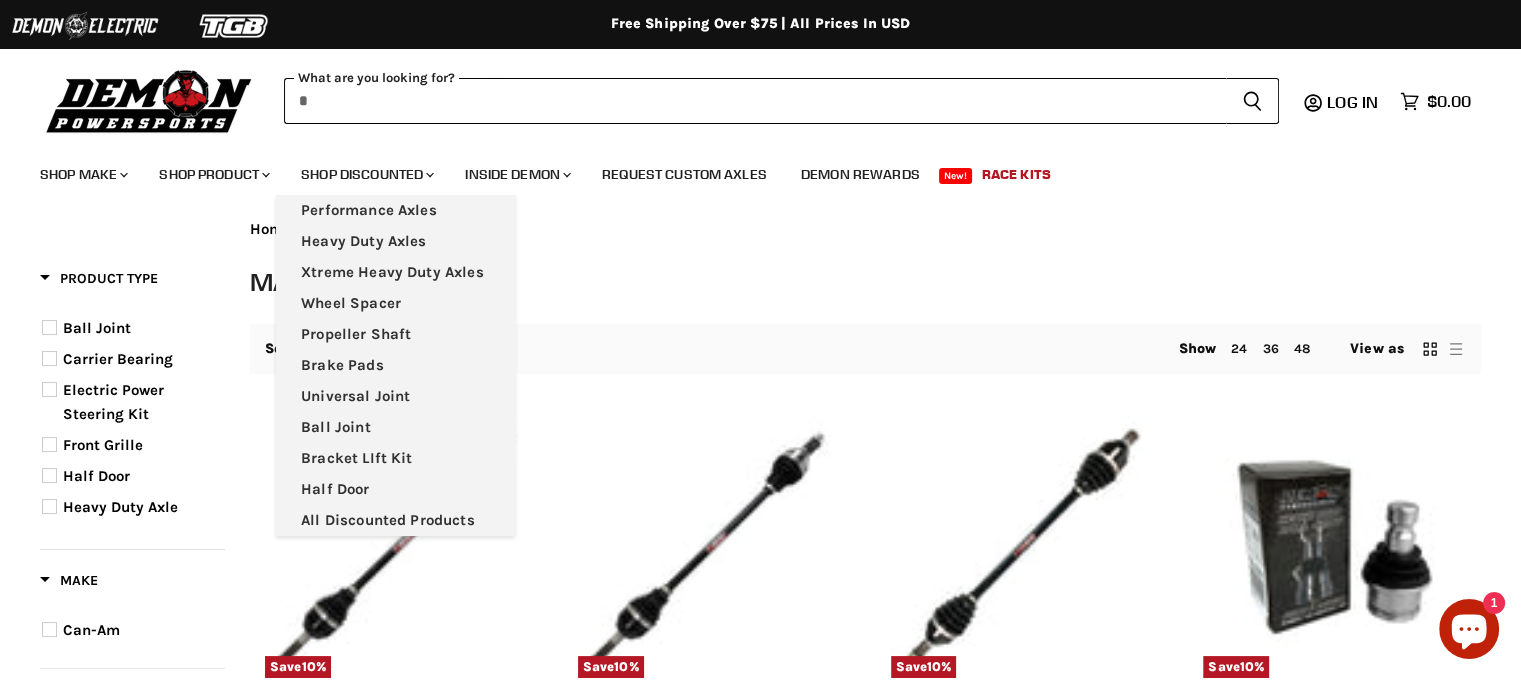 click at bounding box center (755, 101) 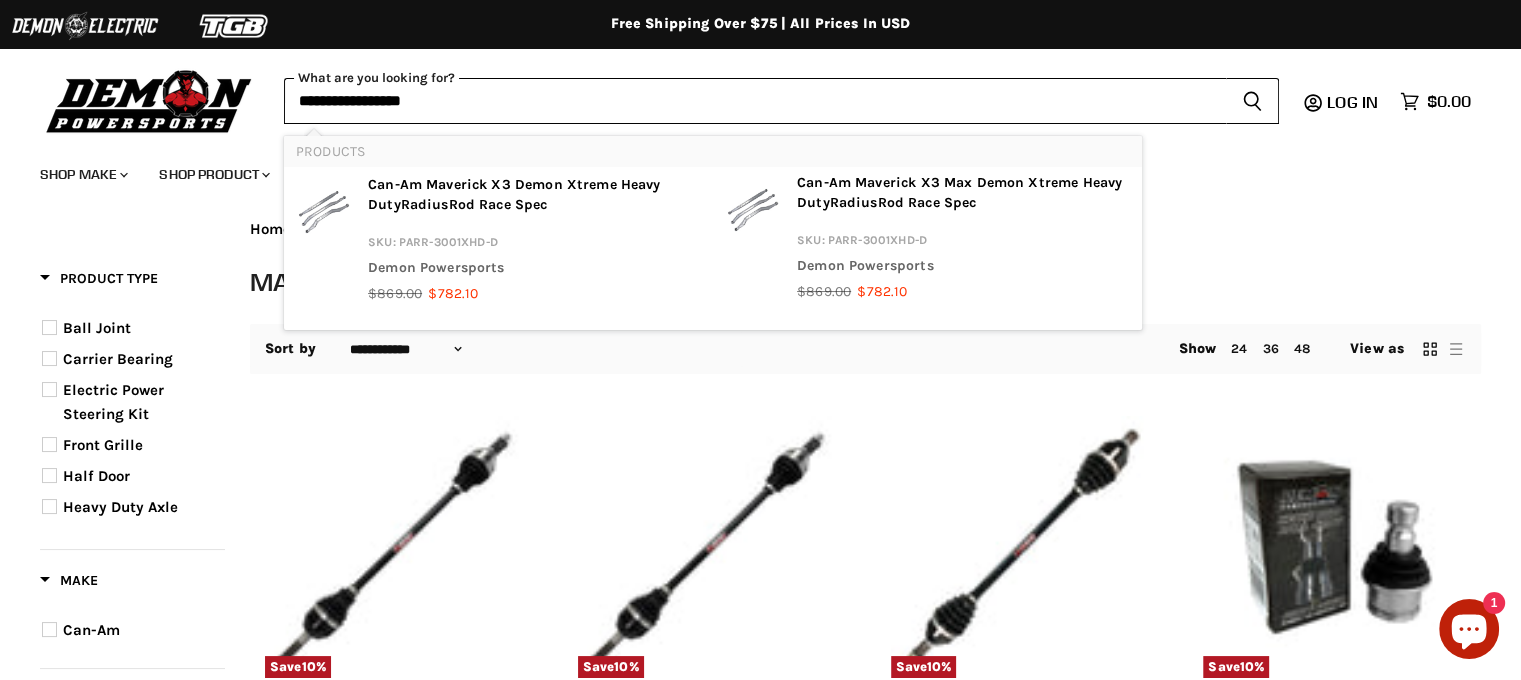 type on "**********" 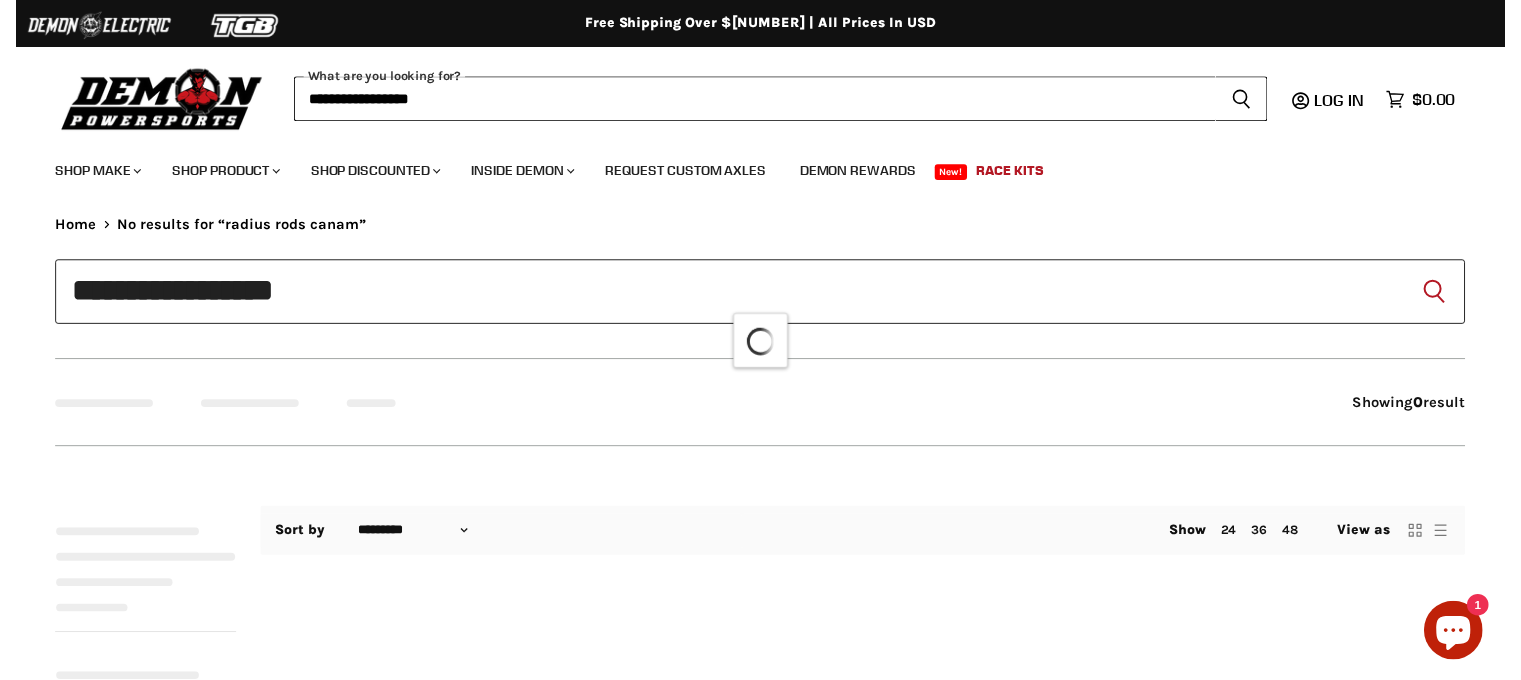 scroll, scrollTop: 0, scrollLeft: 0, axis: both 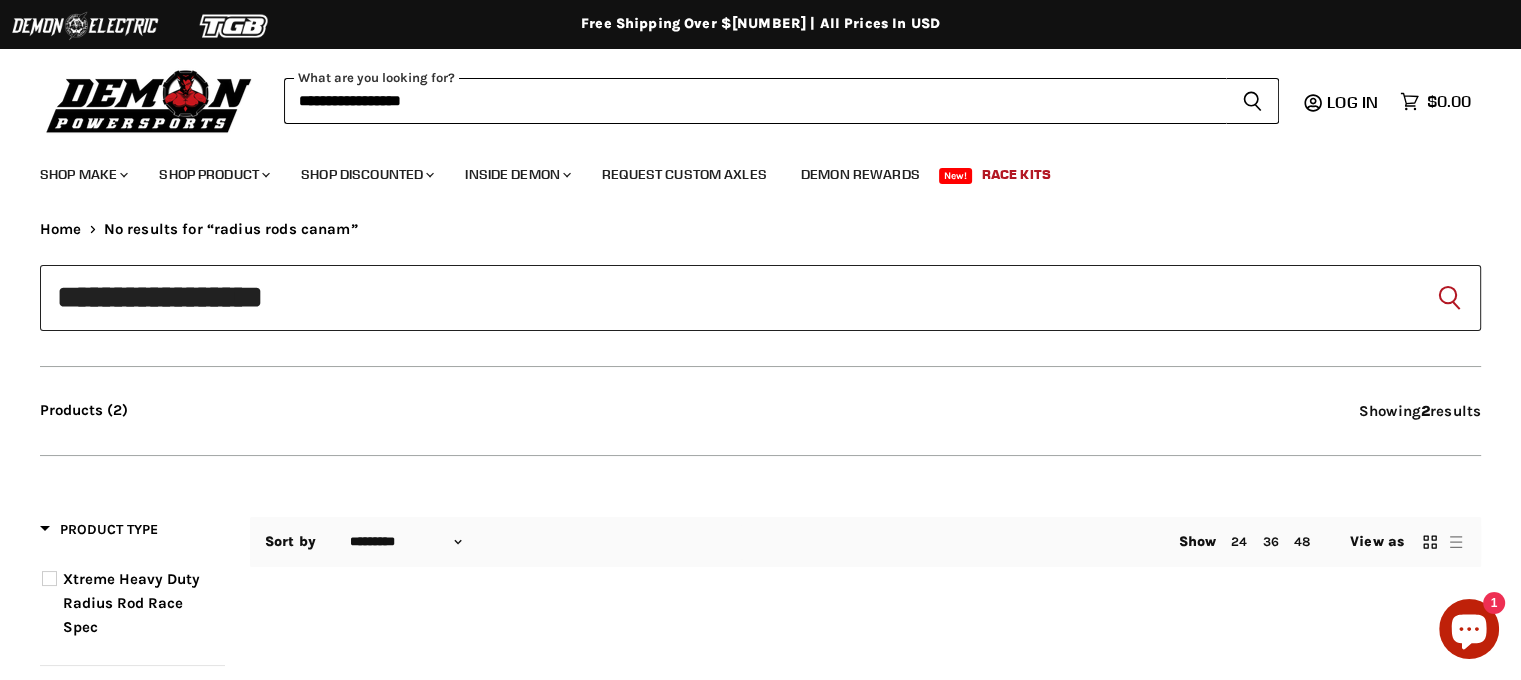 type on "**********" 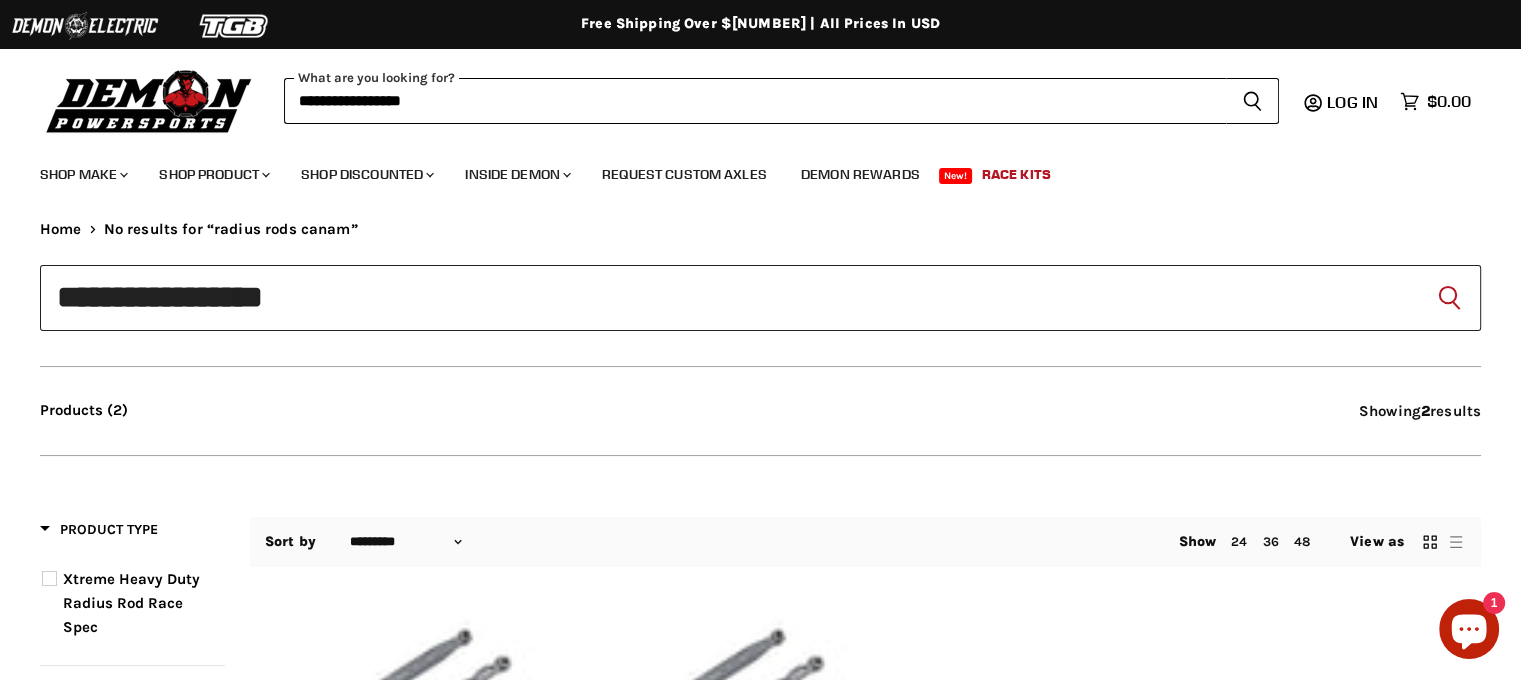 type on "**********" 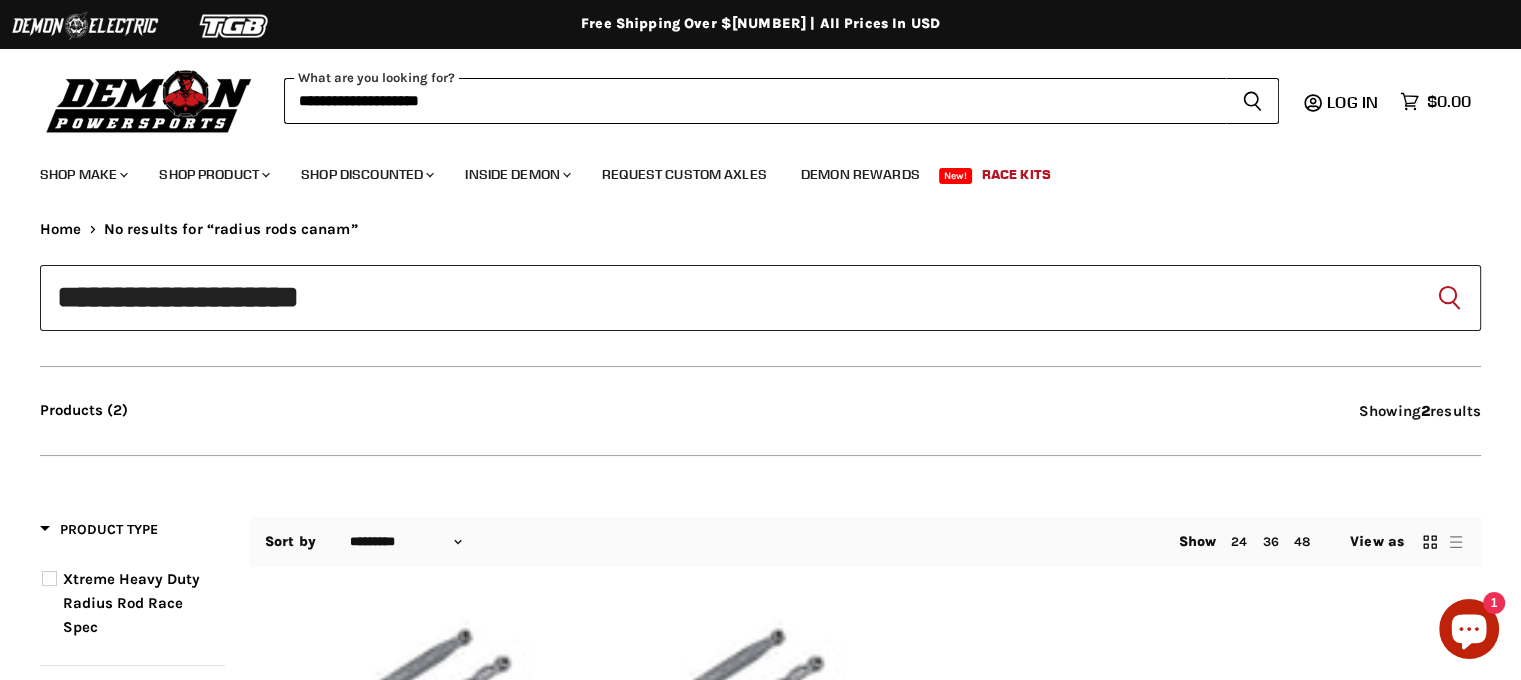 scroll, scrollTop: 0, scrollLeft: 0, axis: both 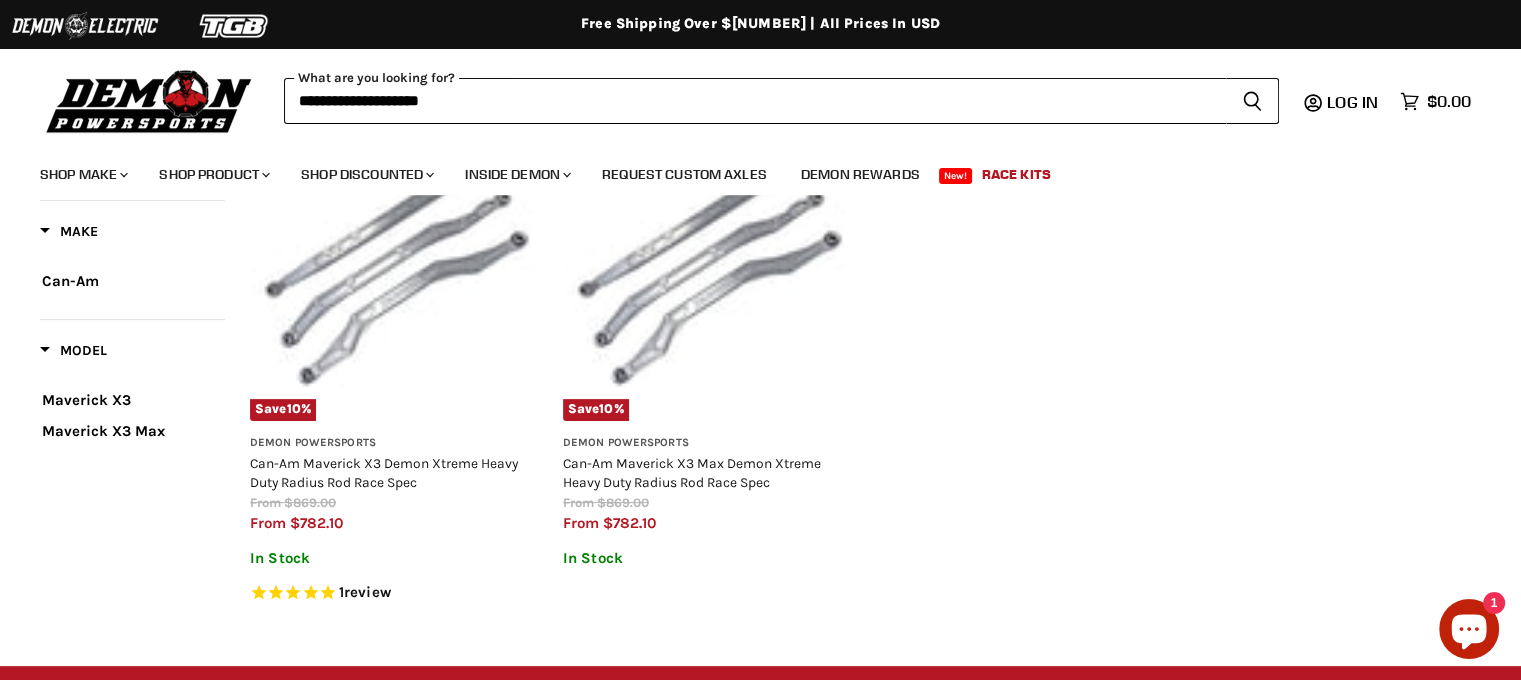 click on "**********" at bounding box center (755, 101) 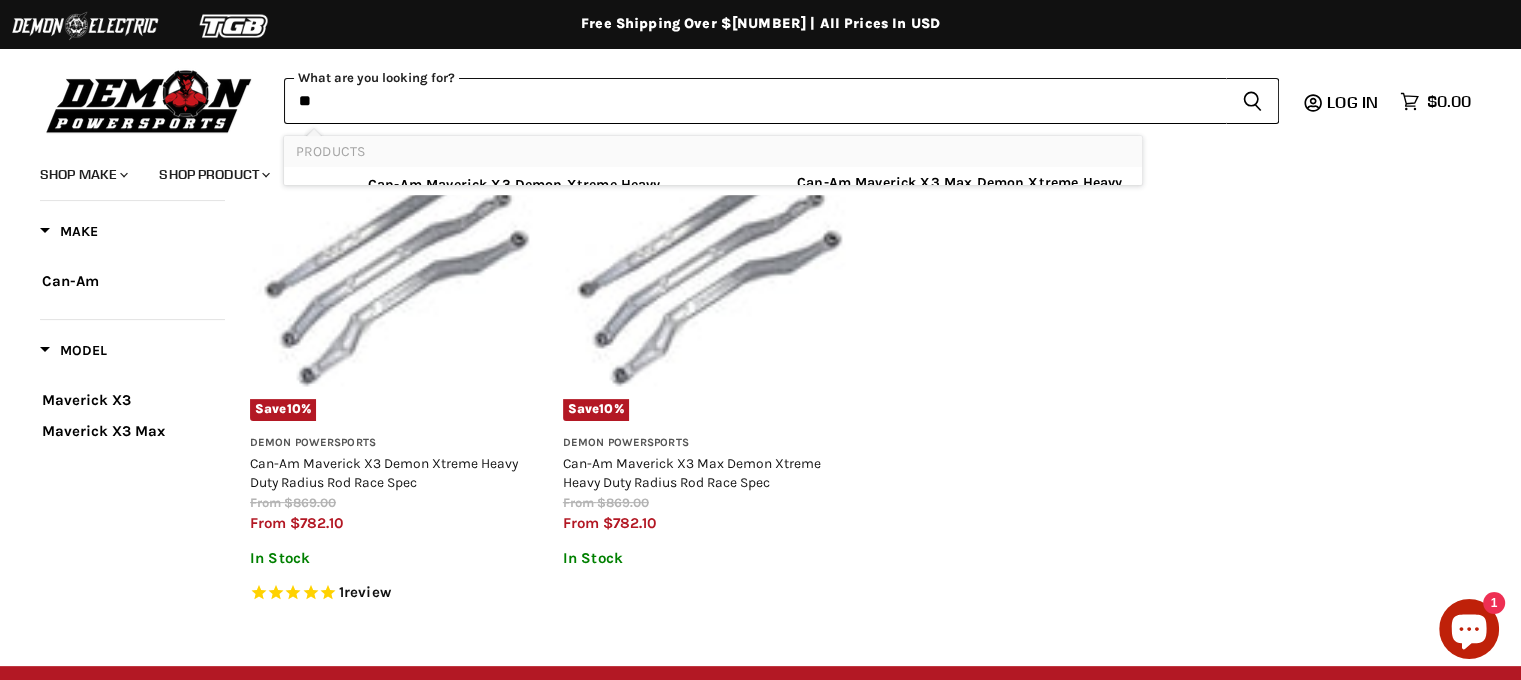 type on "*" 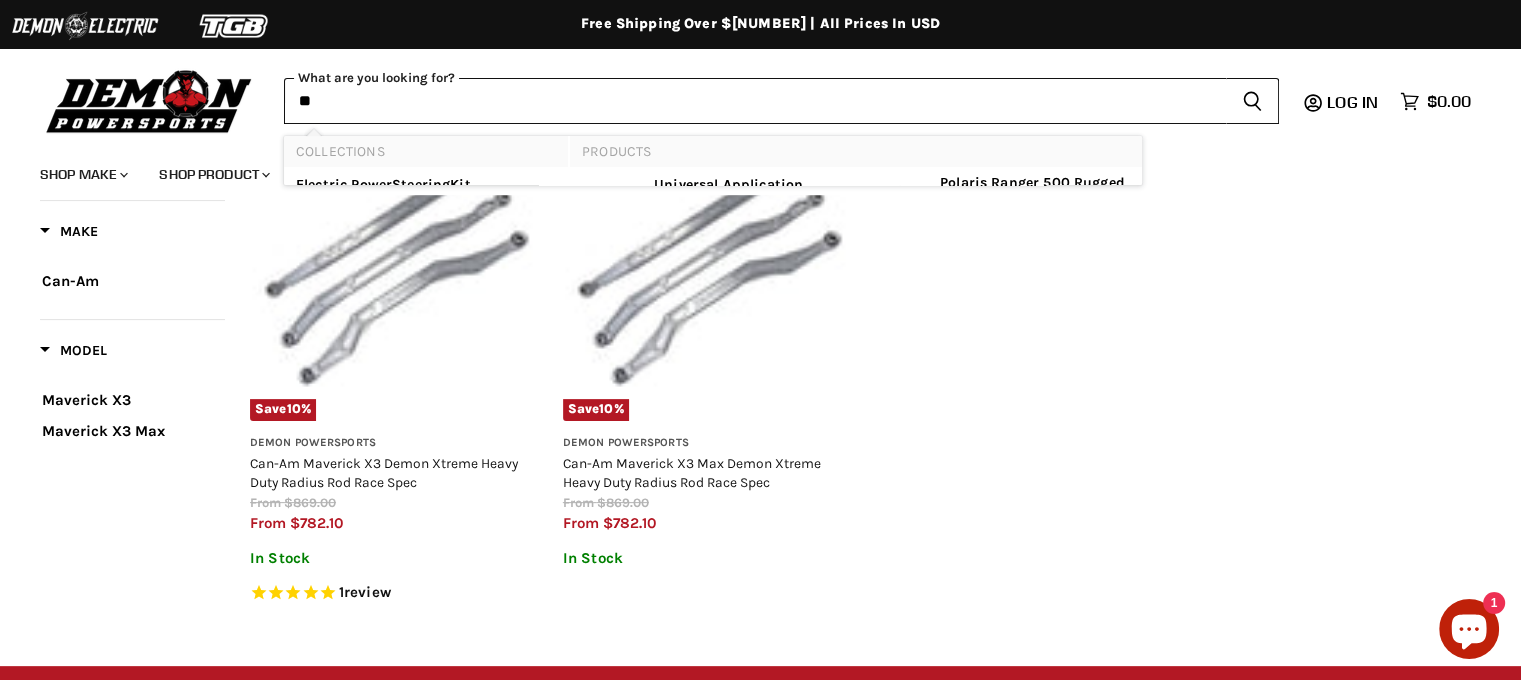 type on "*" 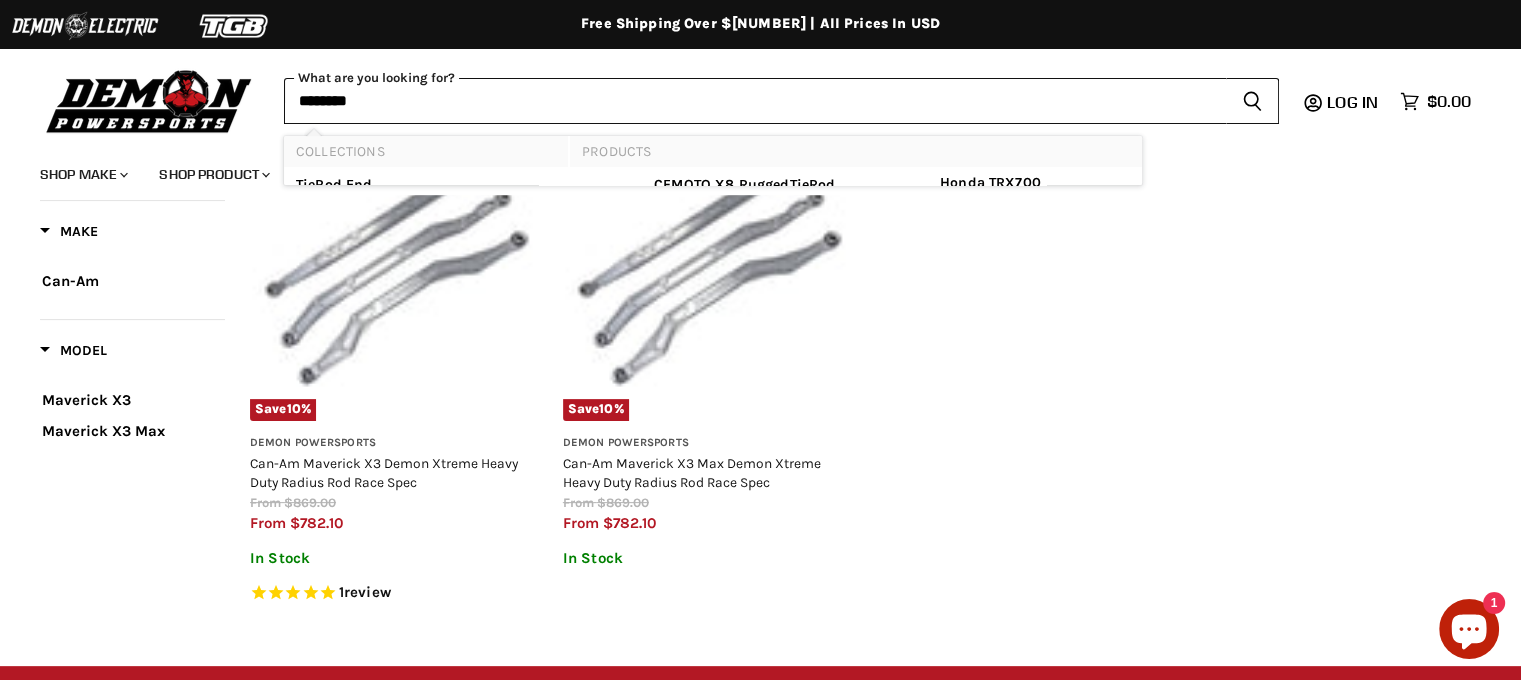type on "********" 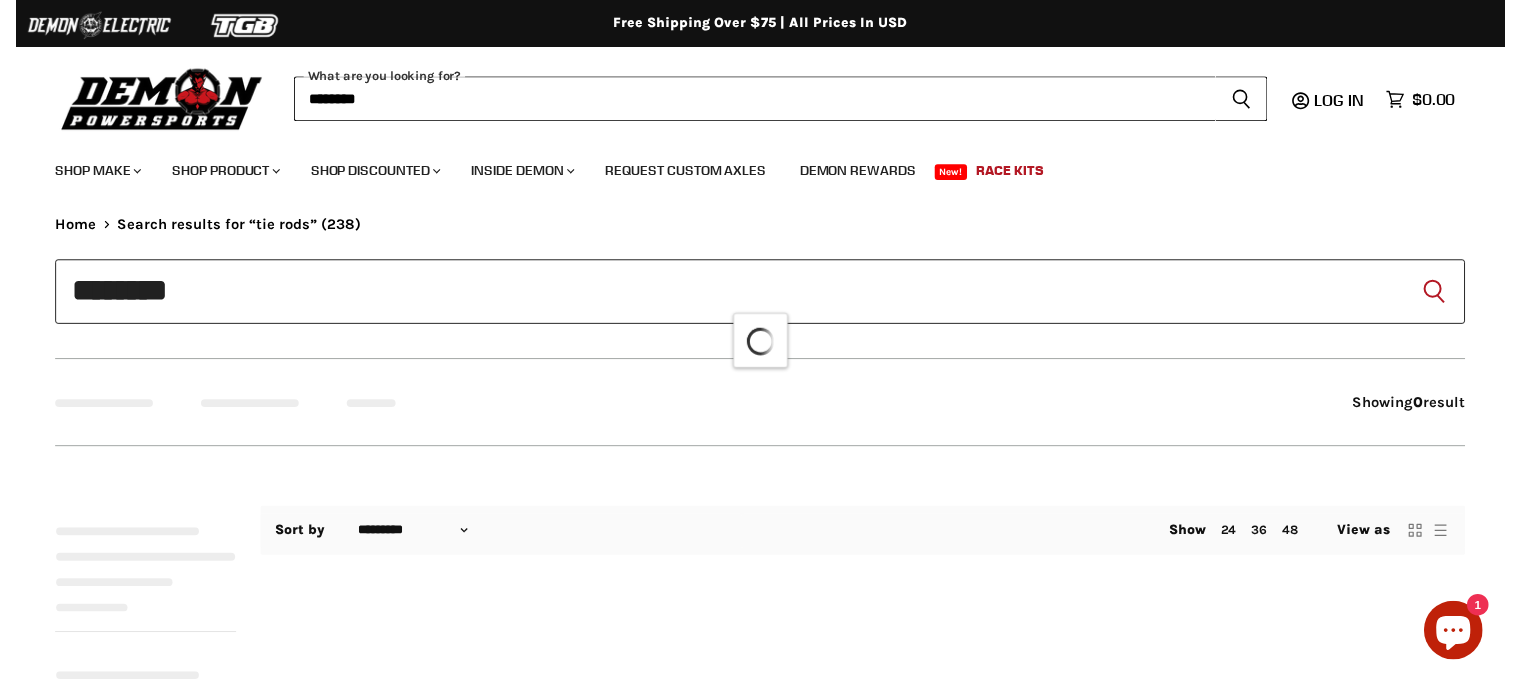 scroll, scrollTop: 0, scrollLeft: 0, axis: both 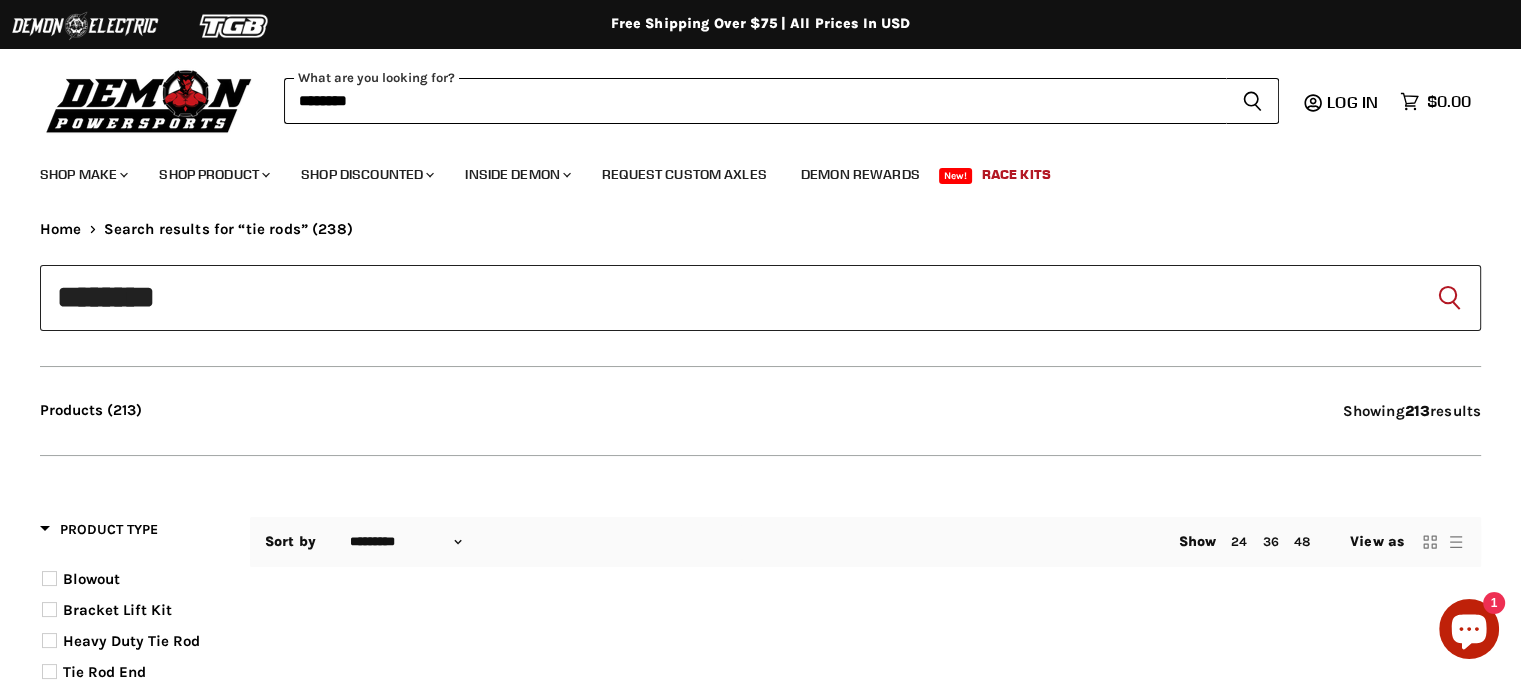 type on "**********" 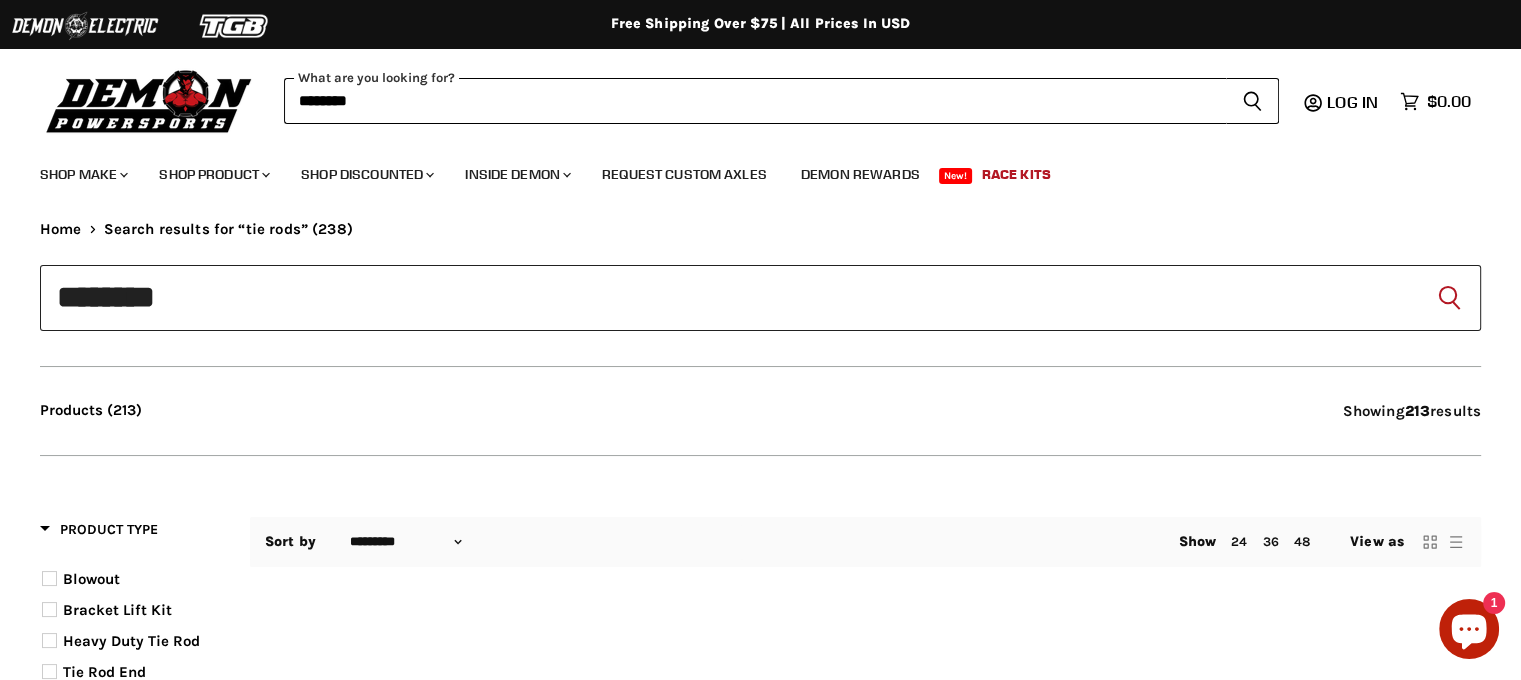 type on "**********" 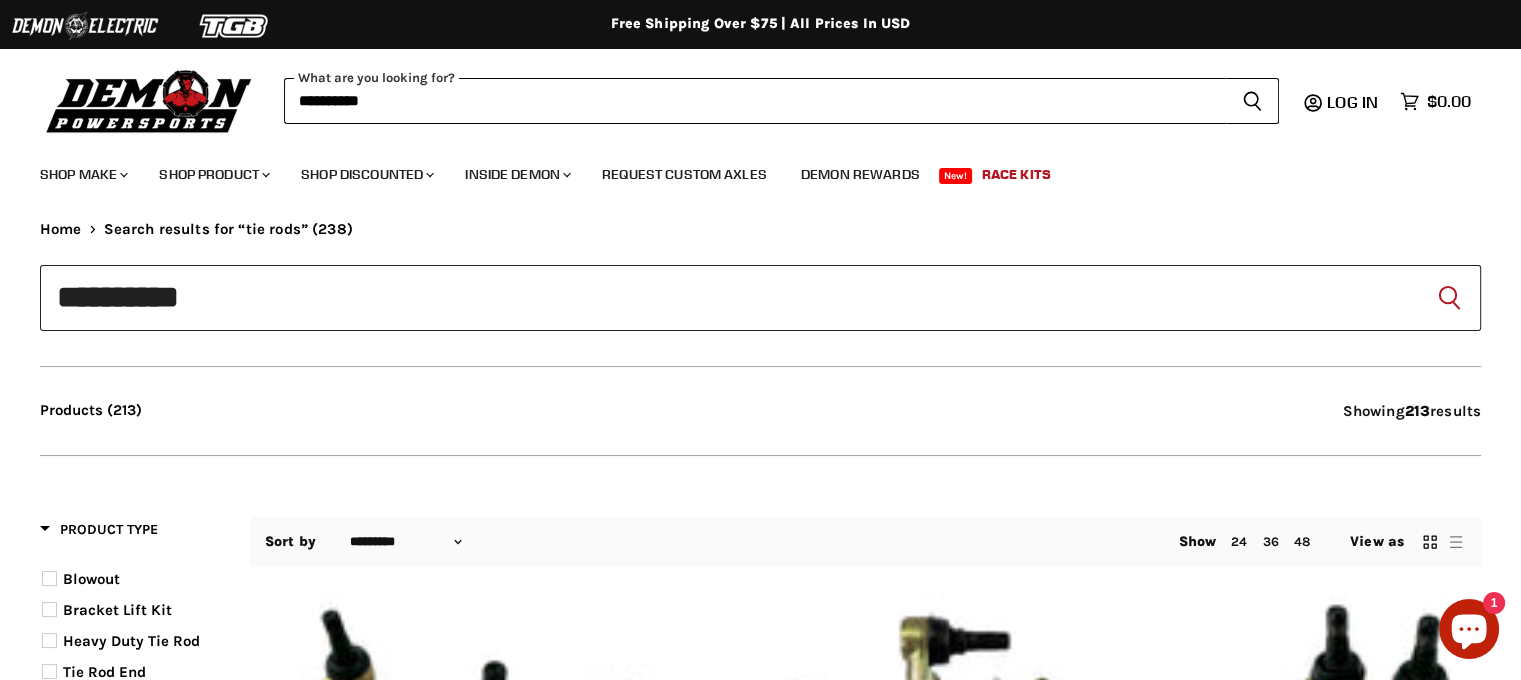 scroll, scrollTop: 0, scrollLeft: 0, axis: both 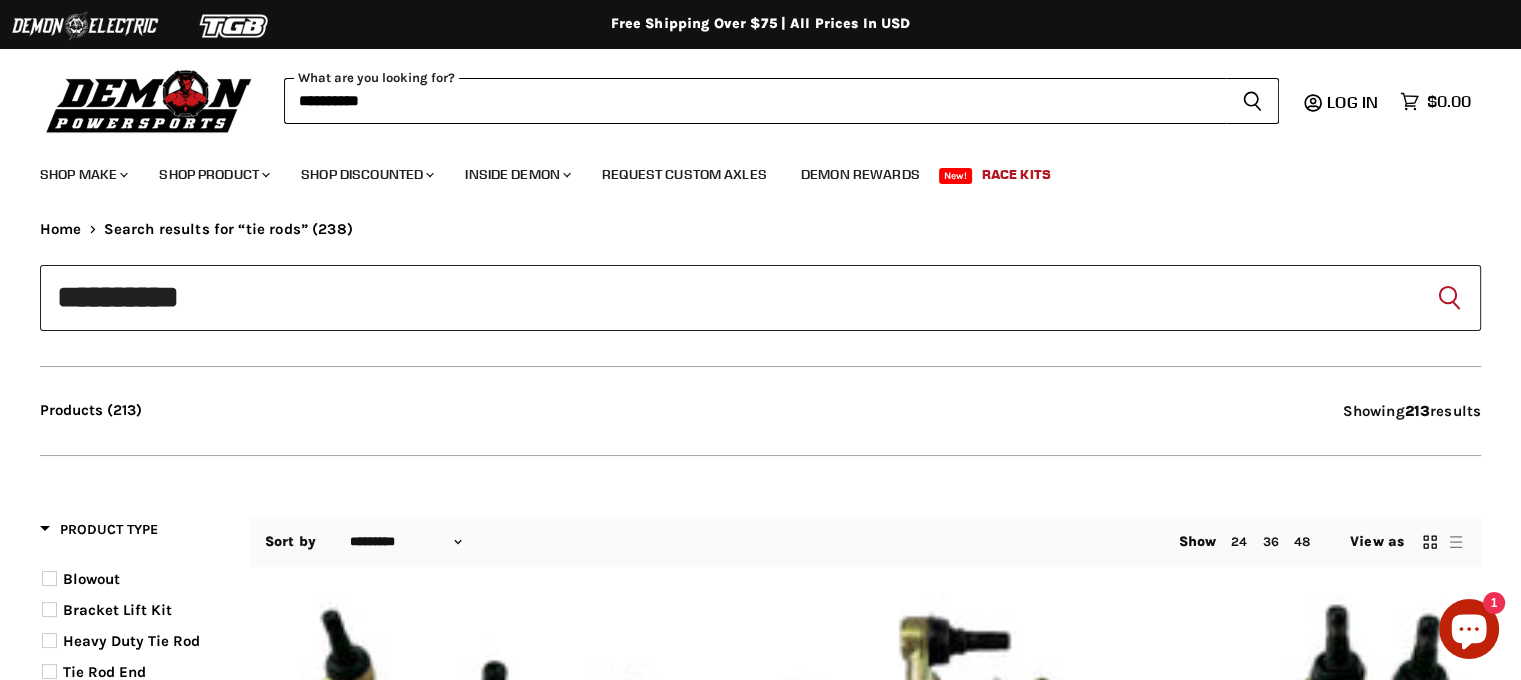 click on "**********" at bounding box center [755, 101] 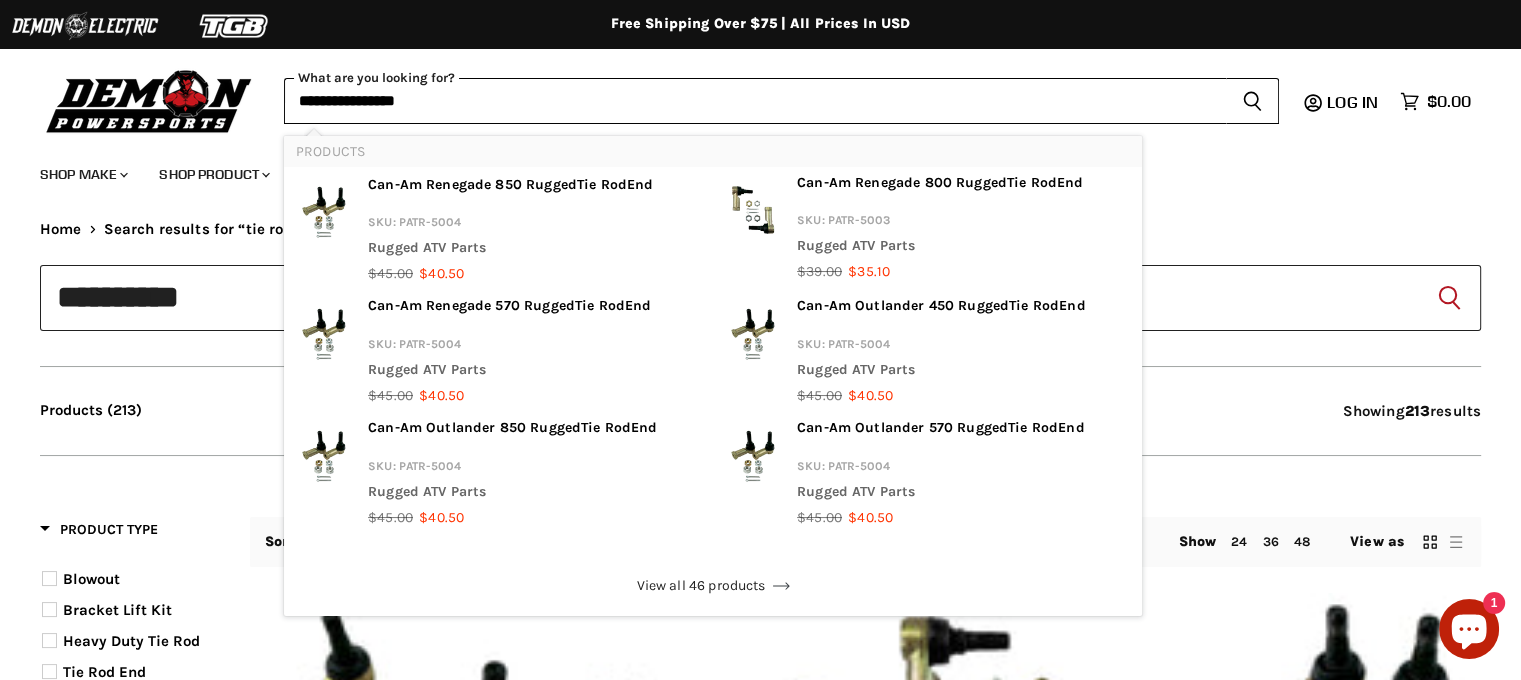type on "**********" 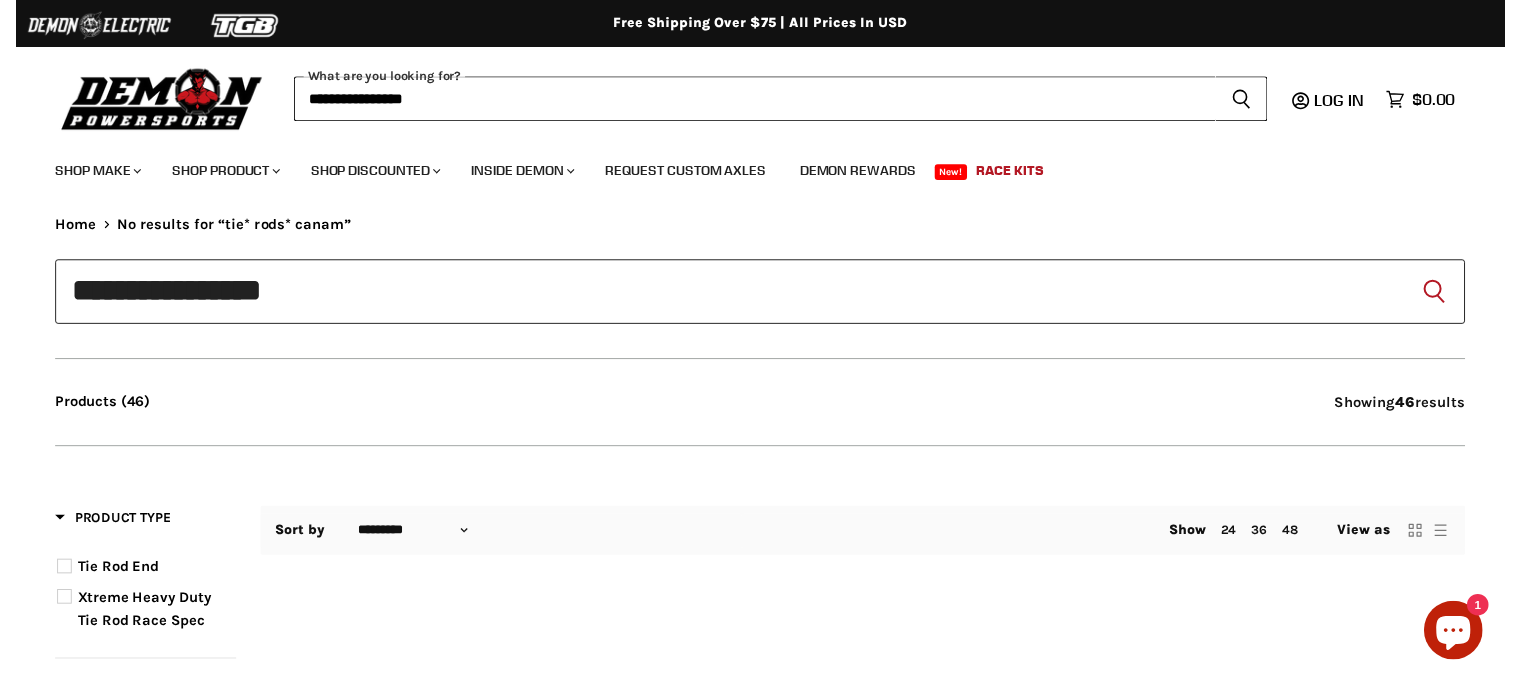 scroll, scrollTop: 0, scrollLeft: 0, axis: both 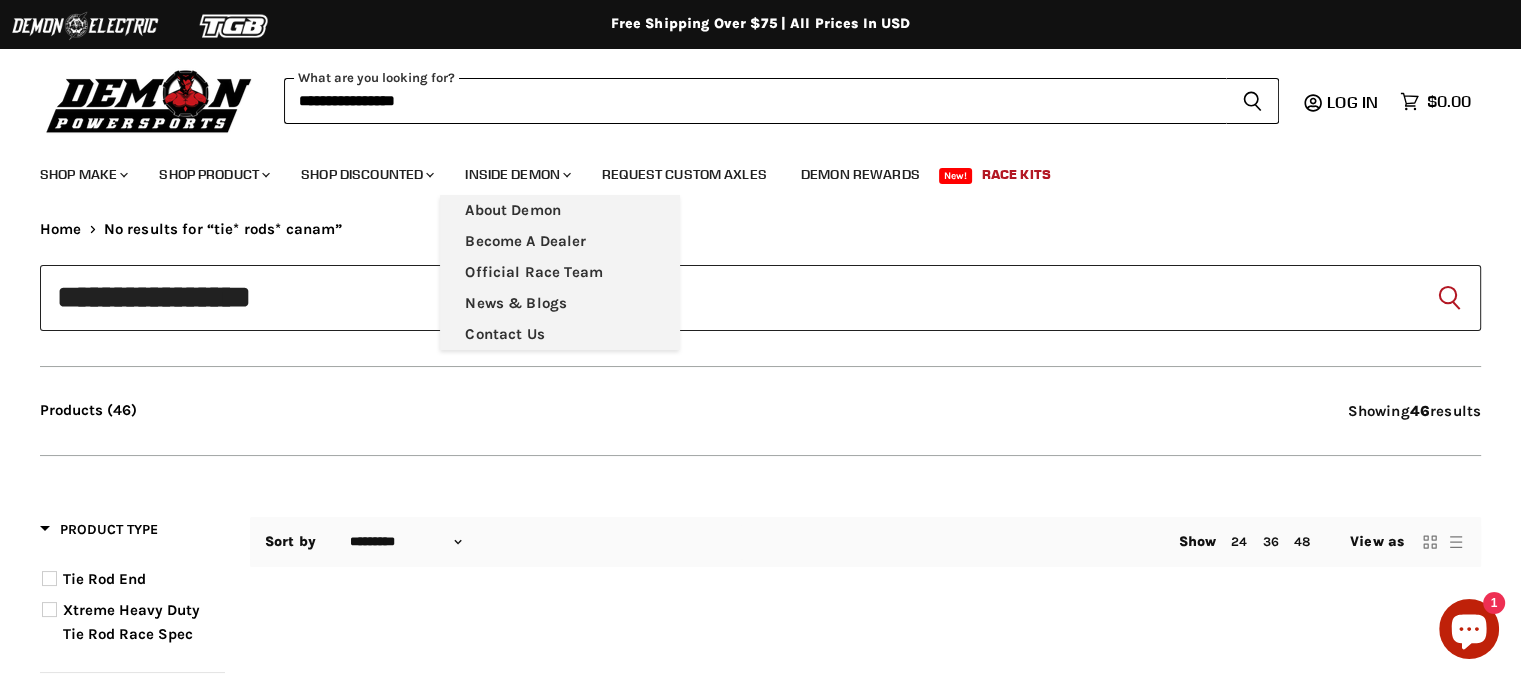 type on "**********" 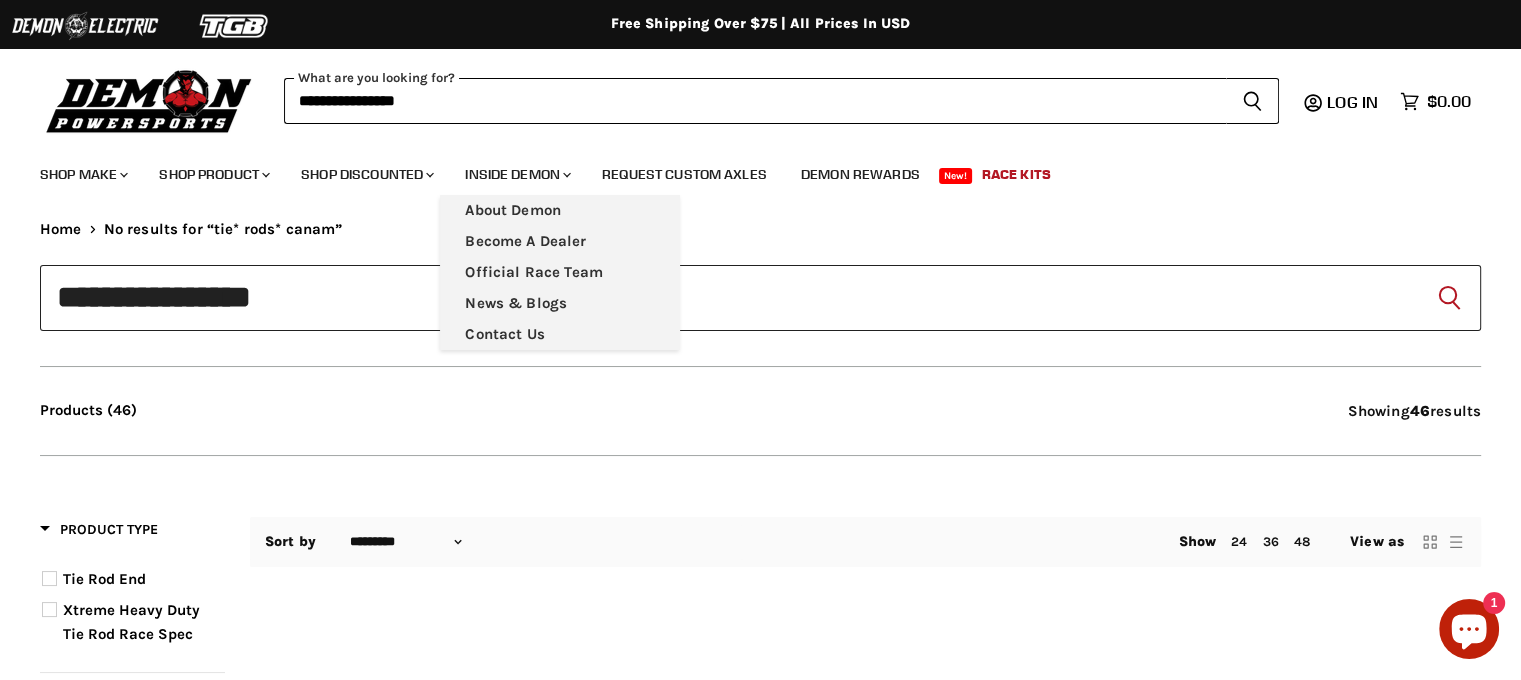 type on "**********" 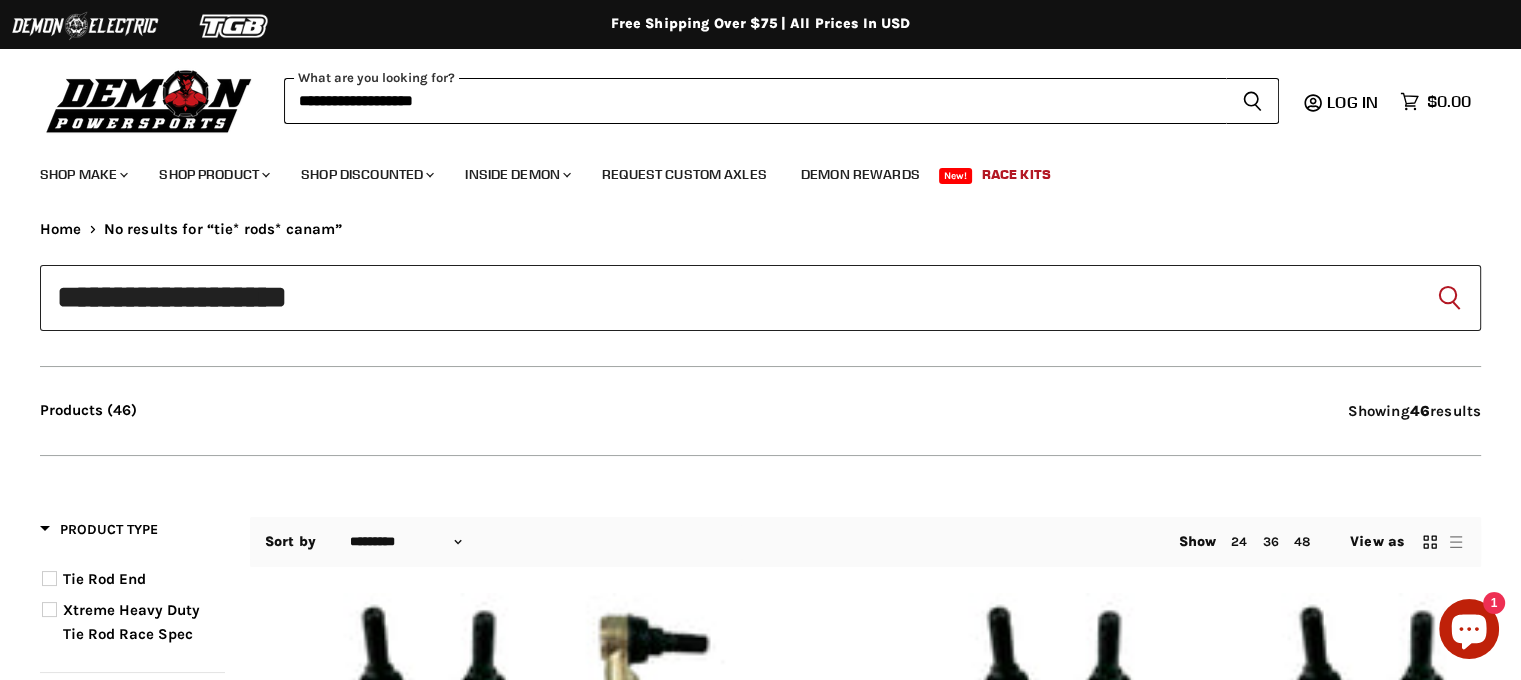 scroll, scrollTop: 0, scrollLeft: 0, axis: both 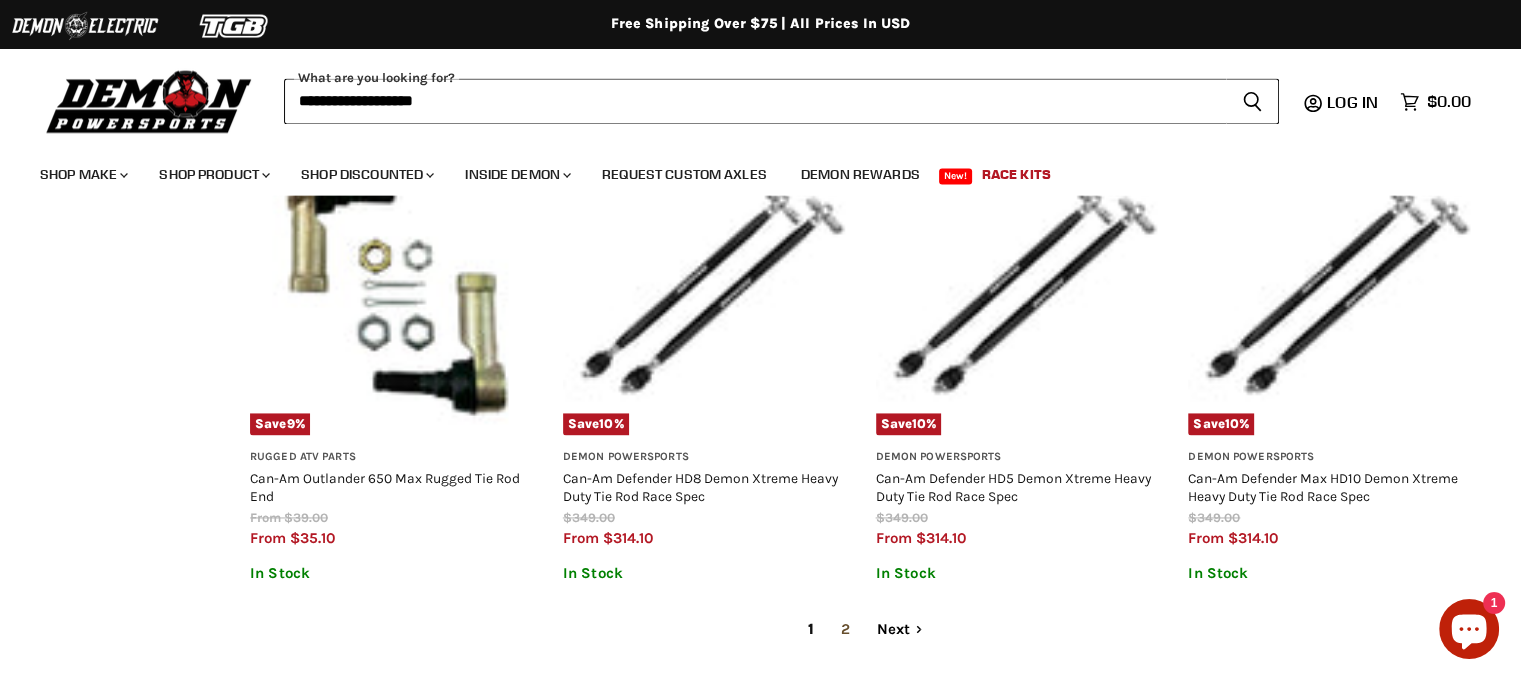 click on "2" at bounding box center (845, 629) 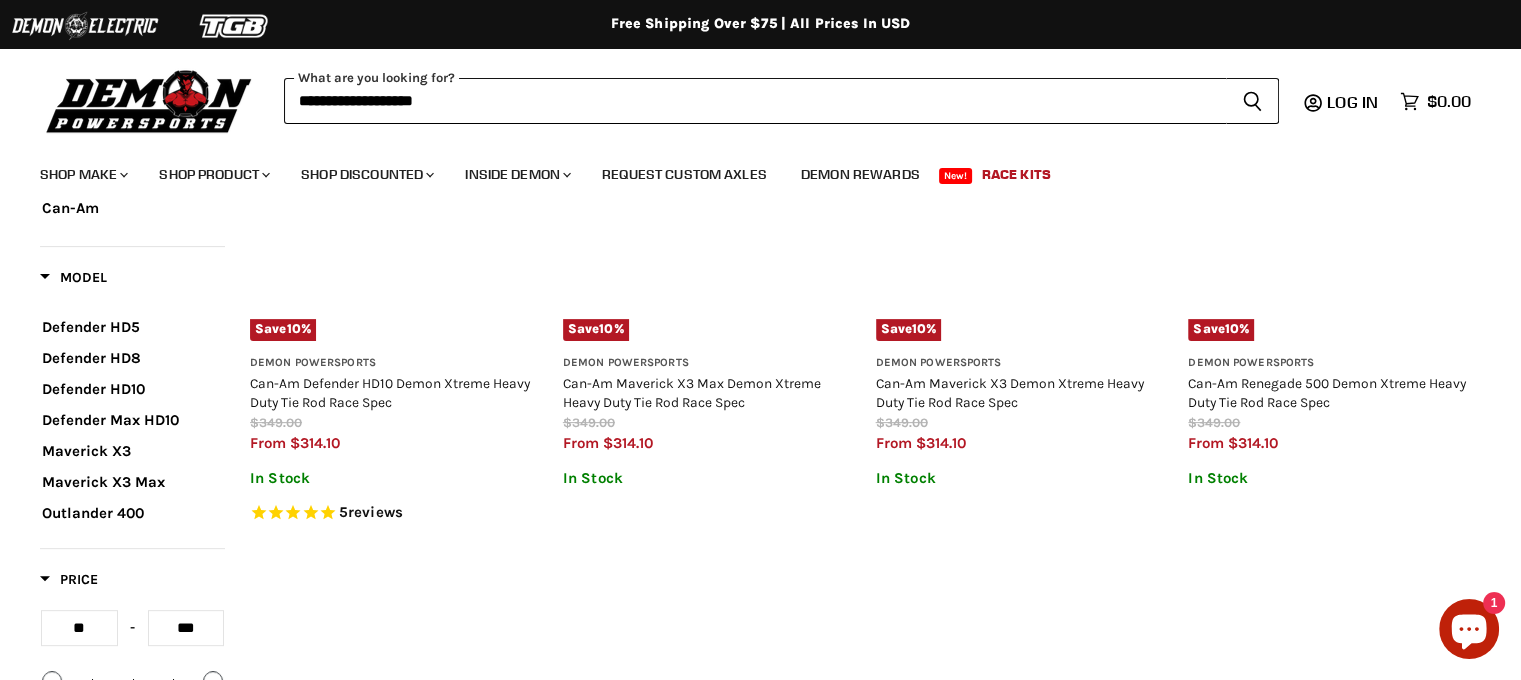 scroll, scrollTop: 543, scrollLeft: 0, axis: vertical 